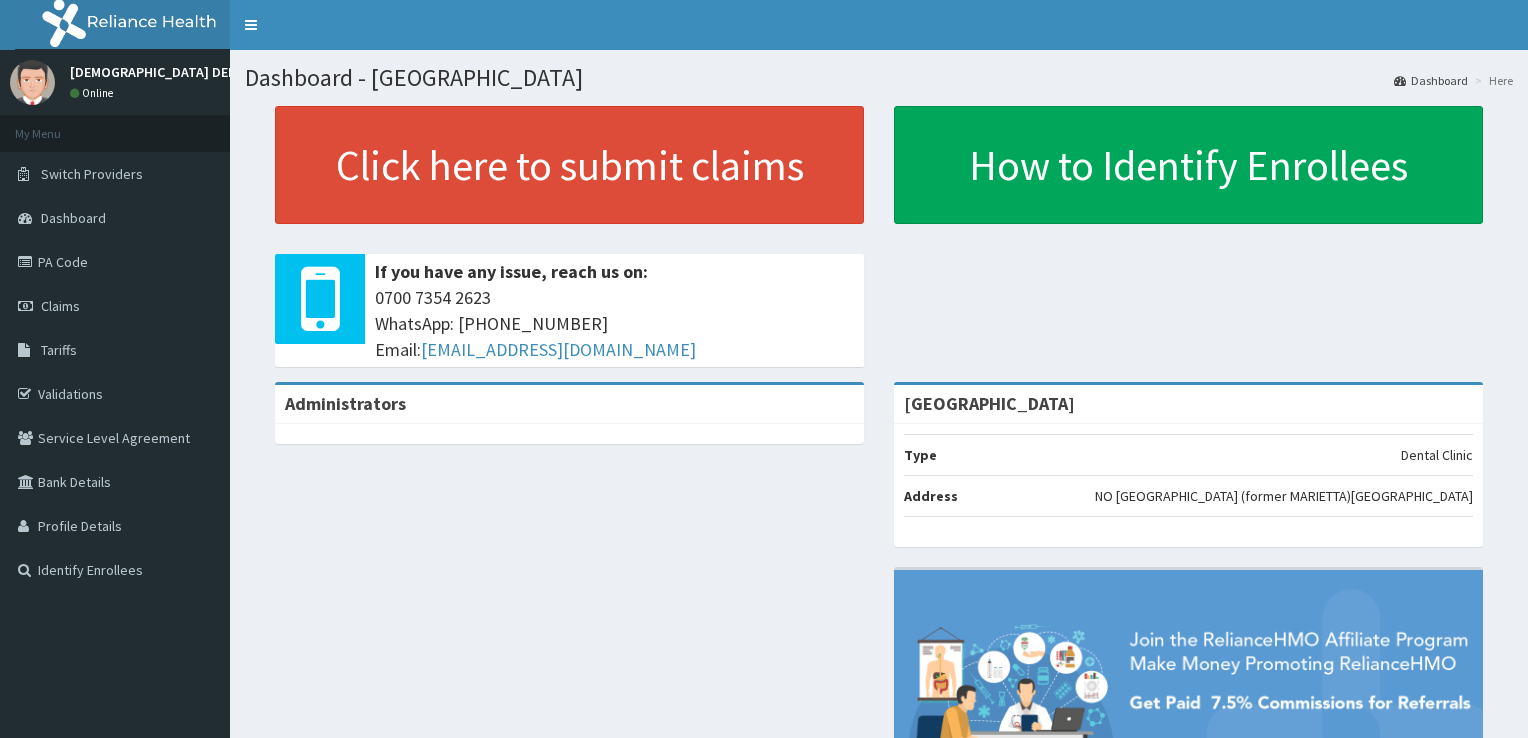 scroll, scrollTop: 0, scrollLeft: 0, axis: both 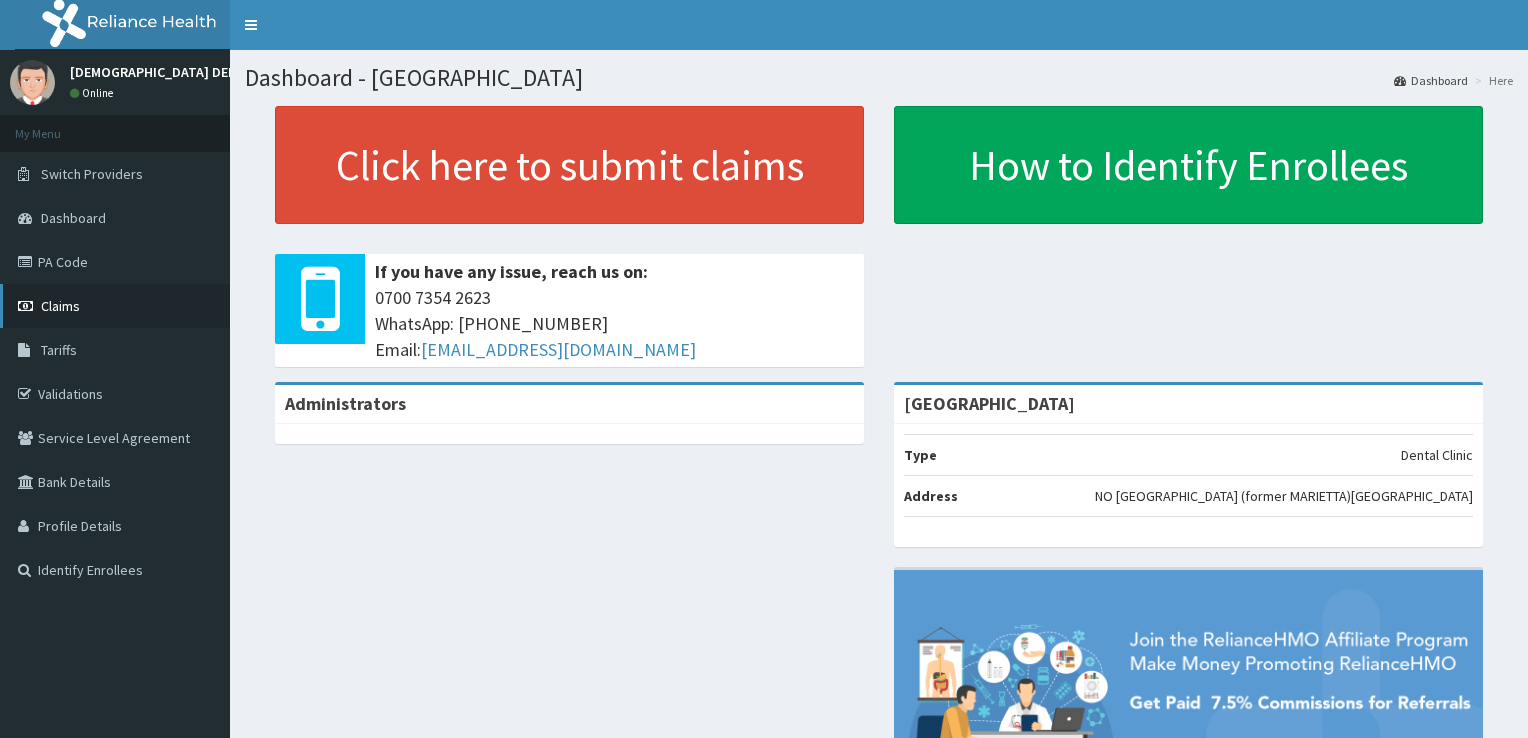 click on "Claims" at bounding box center [115, 306] 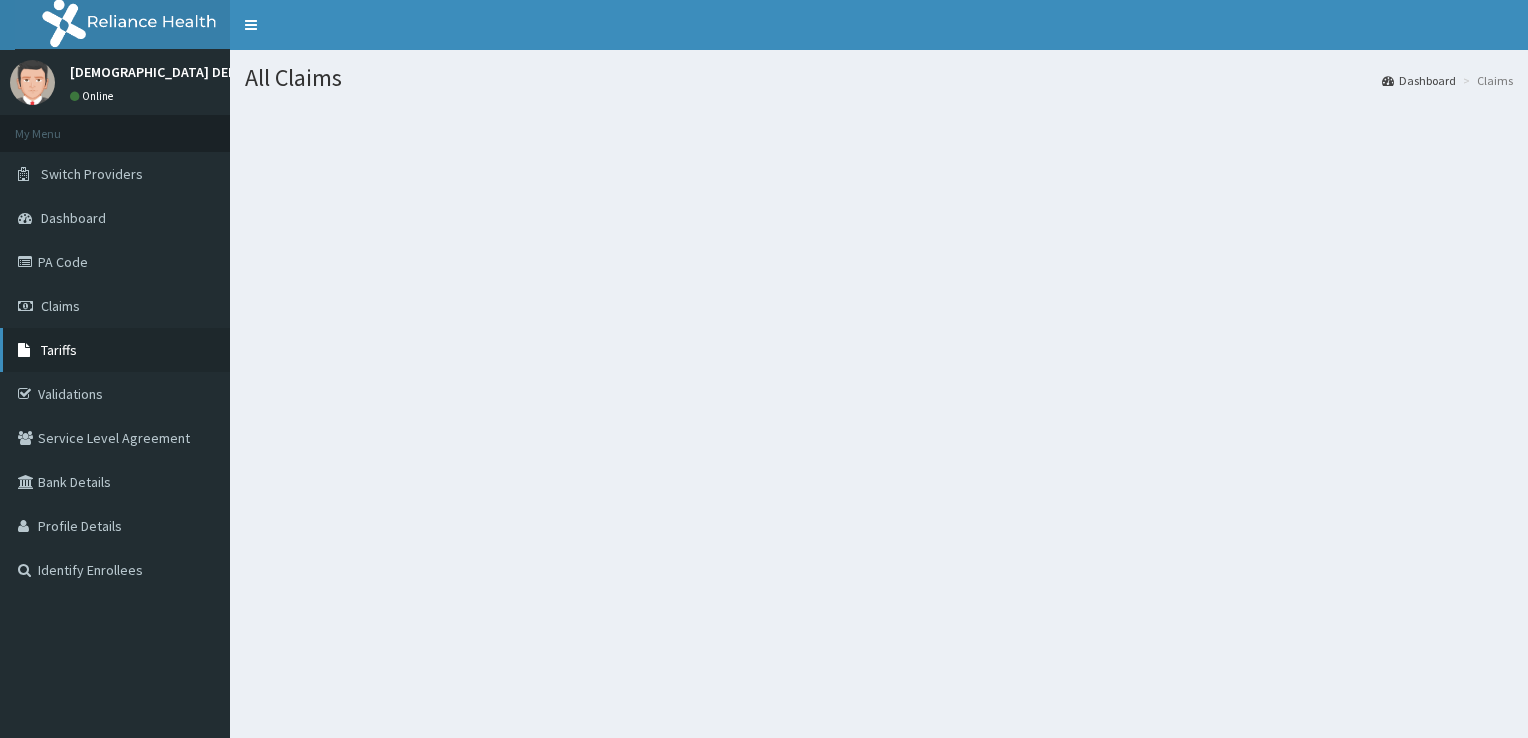 scroll, scrollTop: 0, scrollLeft: 0, axis: both 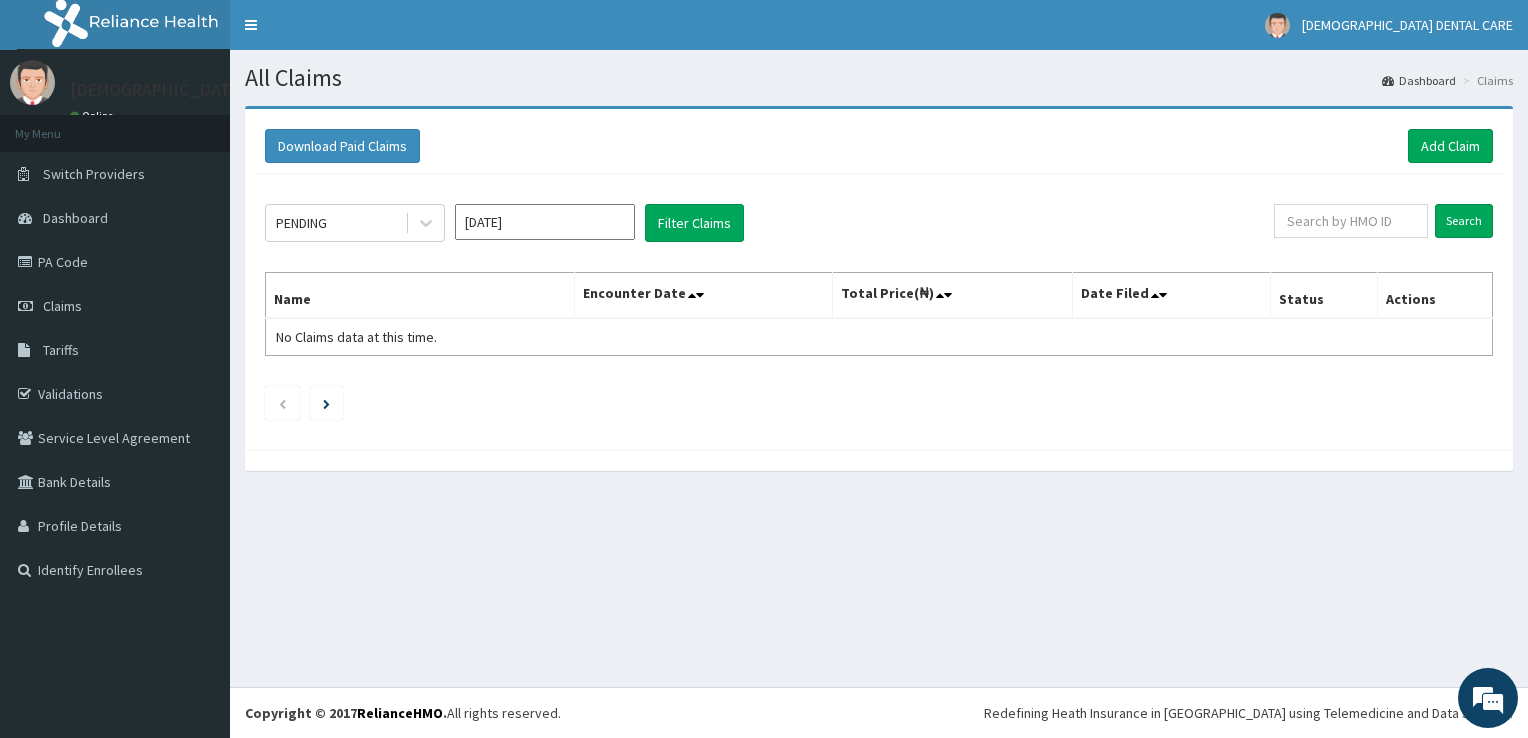 click on "PENDING [DATE] Filter Claims Search Name Encounter Date Total Price(₦) Date Filed Status Actions No Claims data at this time." 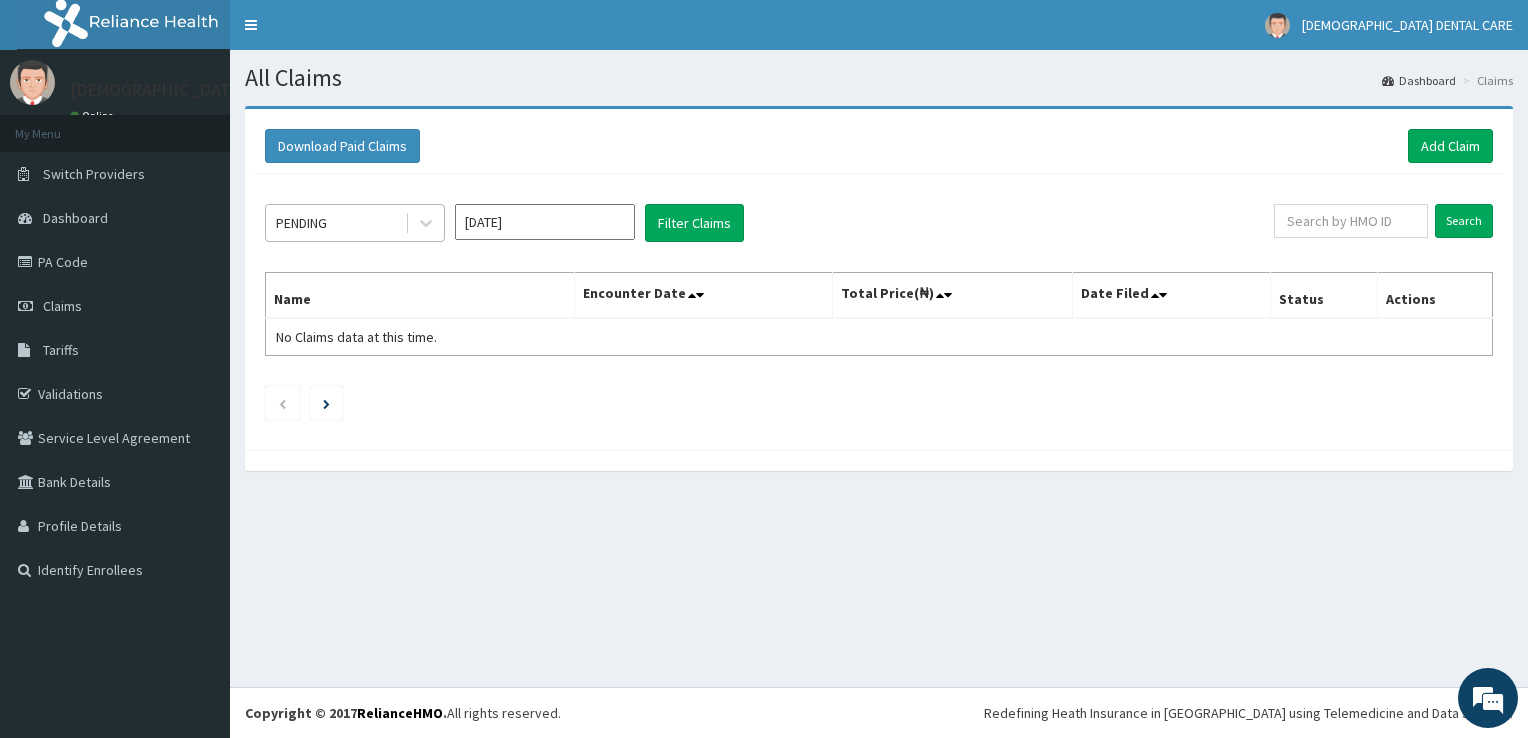 click on "PENDING" at bounding box center (335, 223) 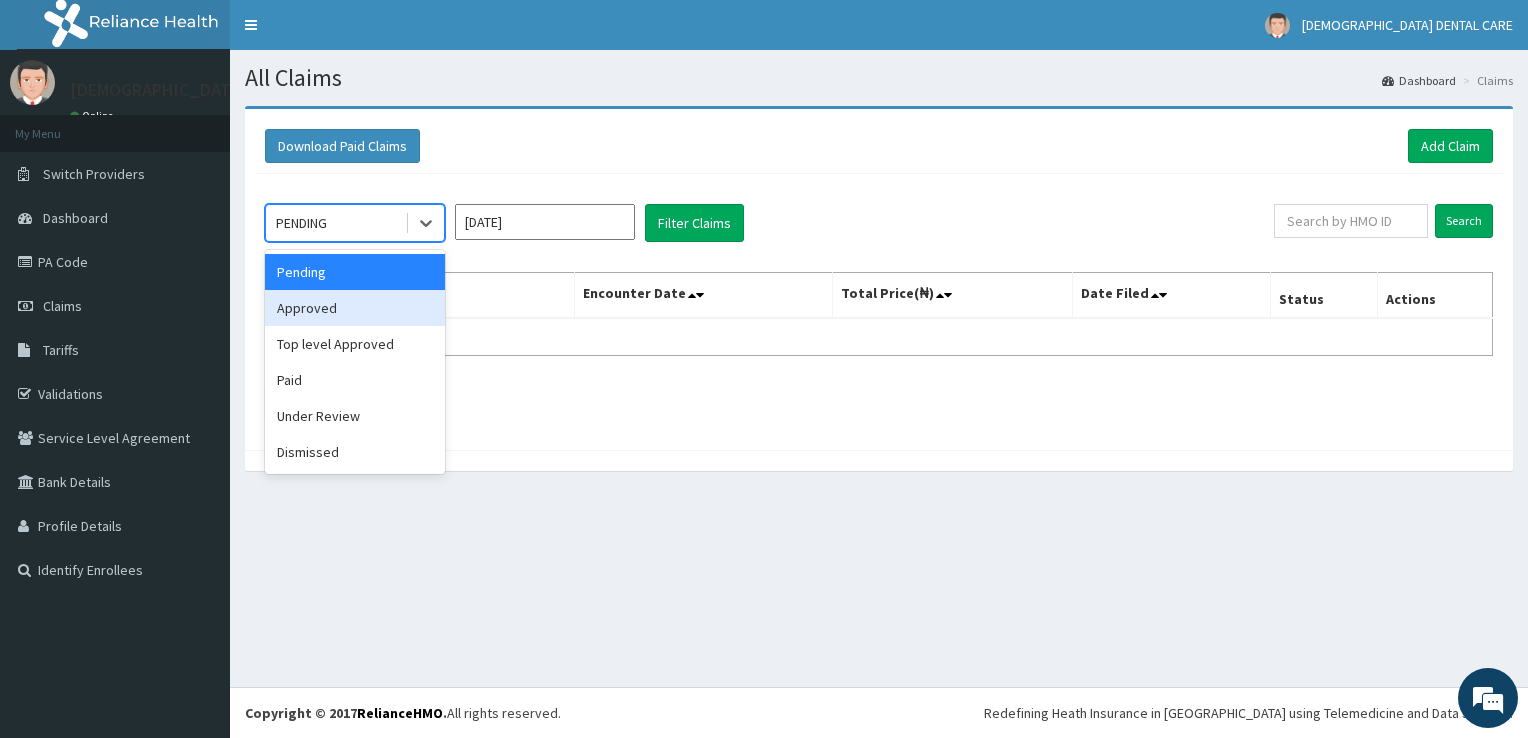 click on "Approved" at bounding box center [355, 308] 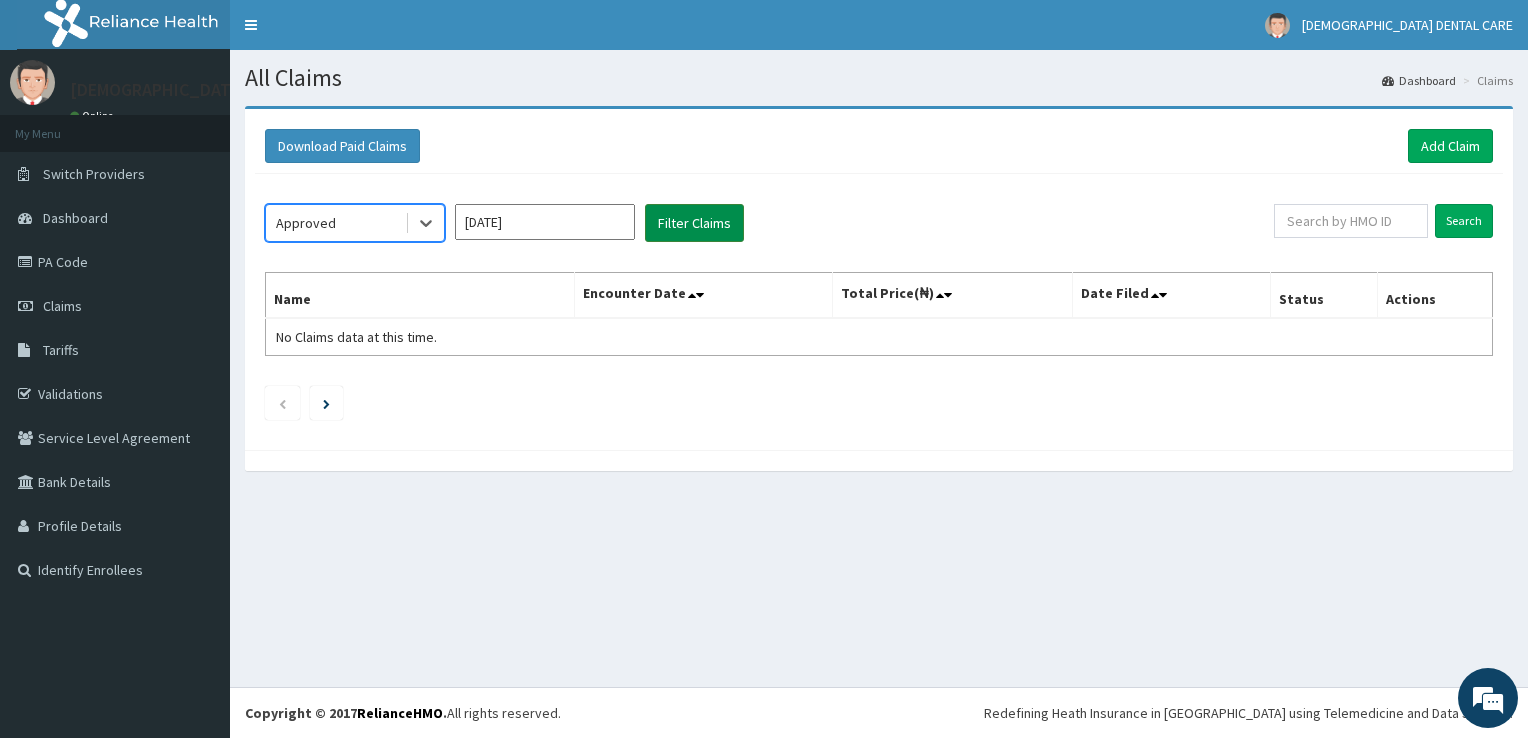 click on "Filter Claims" at bounding box center (694, 223) 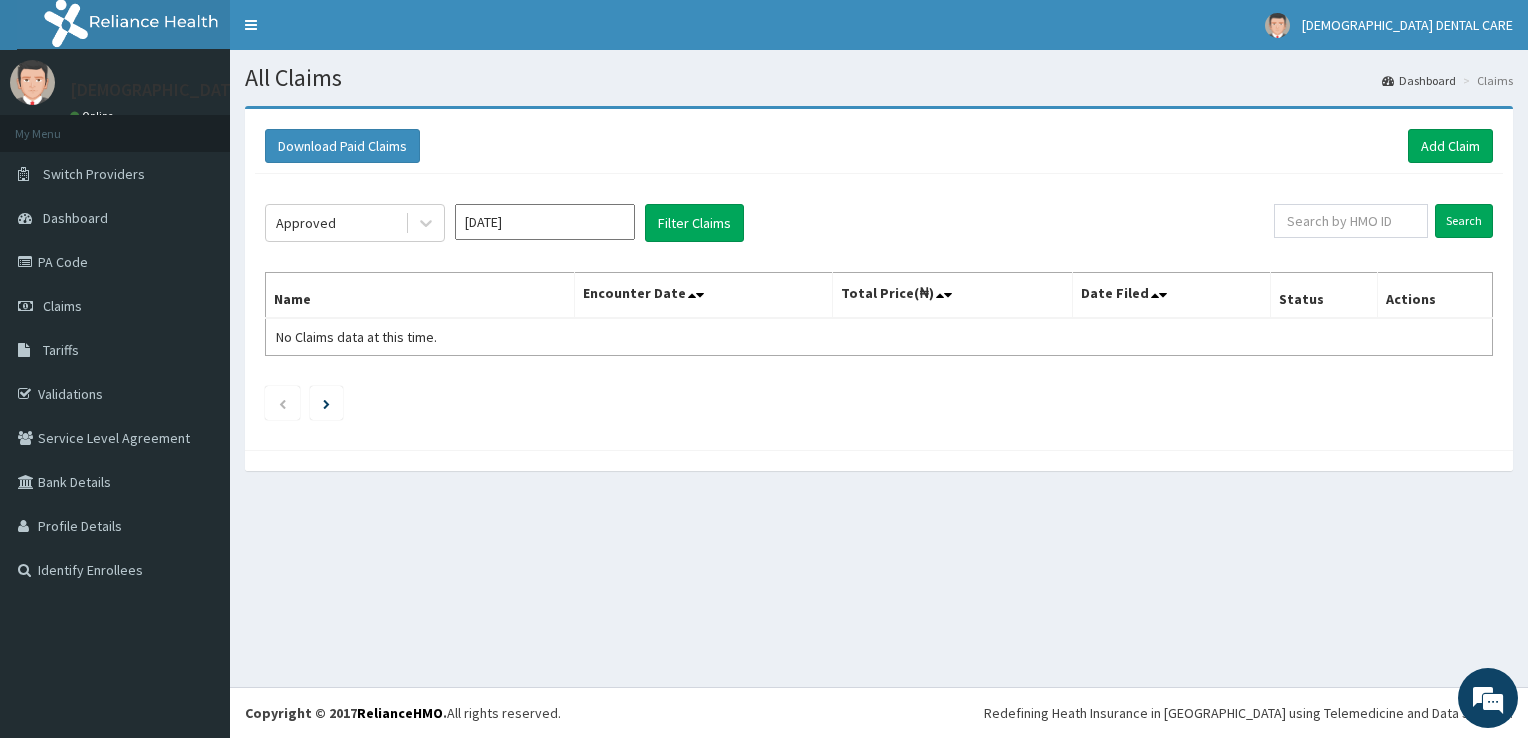 click on "Jul 2025" at bounding box center (545, 222) 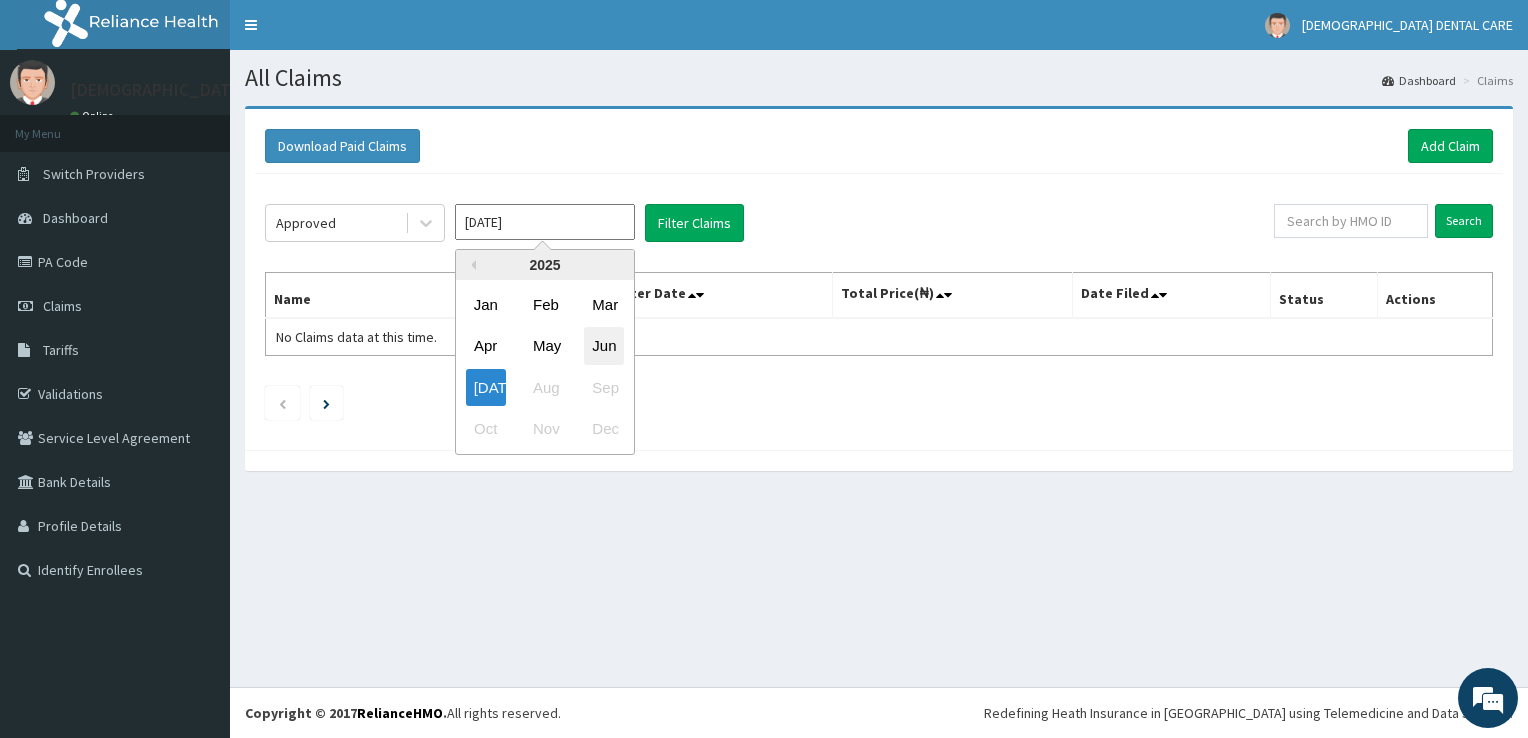 click on "Jun" at bounding box center (604, 346) 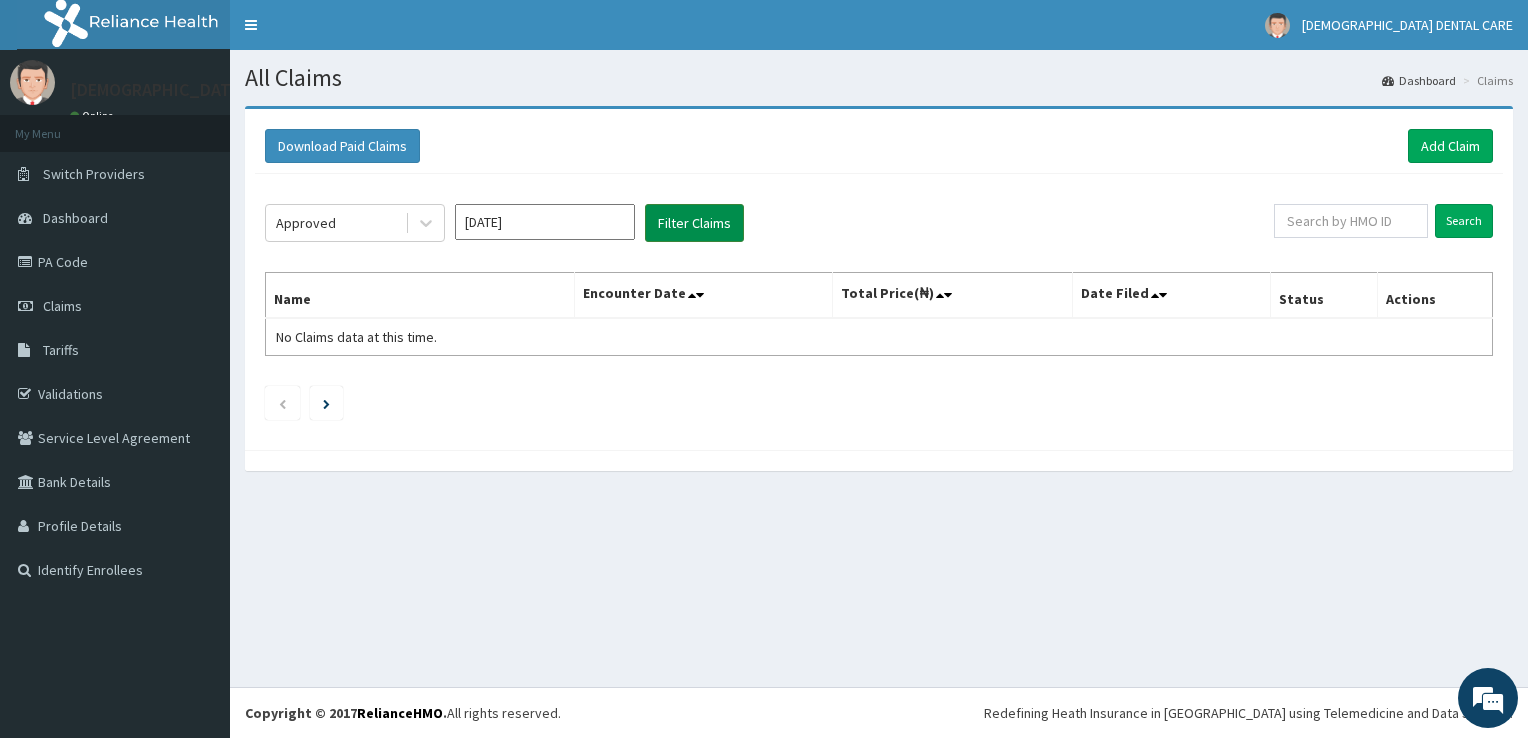 click on "Filter Claims" at bounding box center (694, 223) 